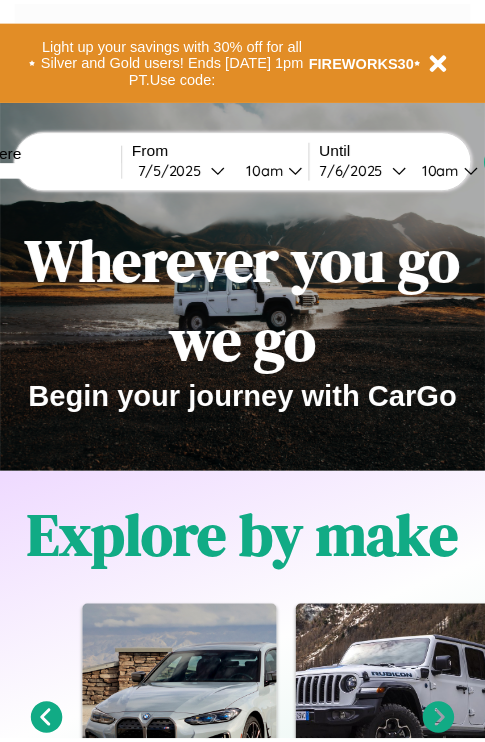 scroll, scrollTop: 0, scrollLeft: 0, axis: both 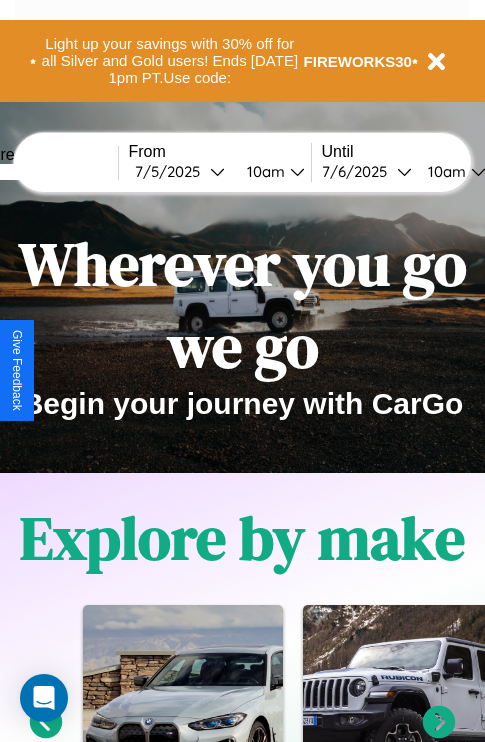 click at bounding box center [43, 172] 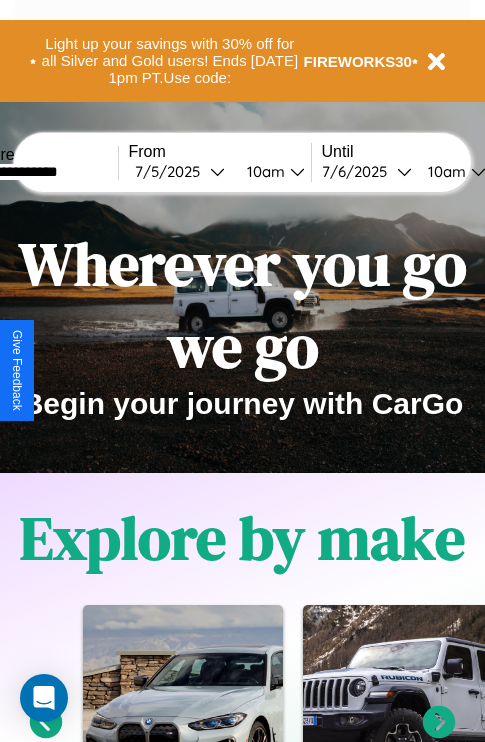 type on "**********" 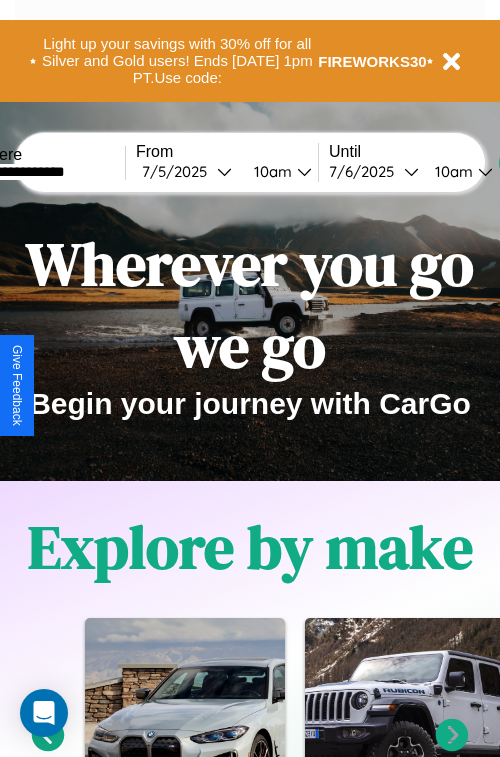 select on "*" 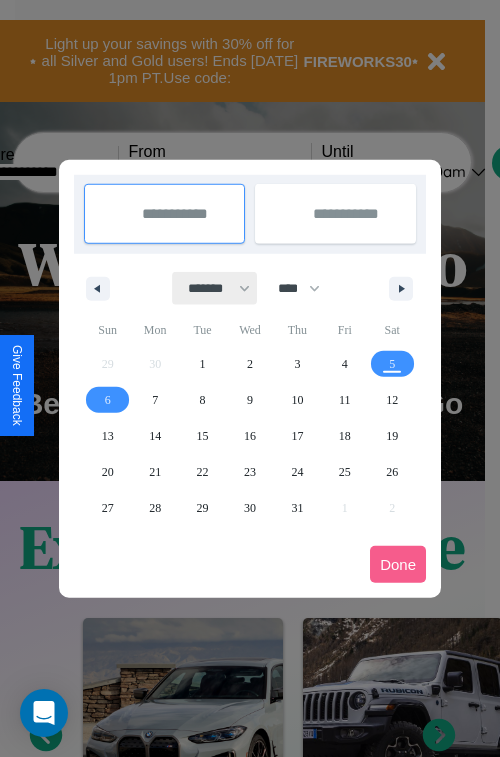 click on "******* ******** ***** ***** *** **** **** ****** ********* ******* ******** ********" at bounding box center [215, 288] 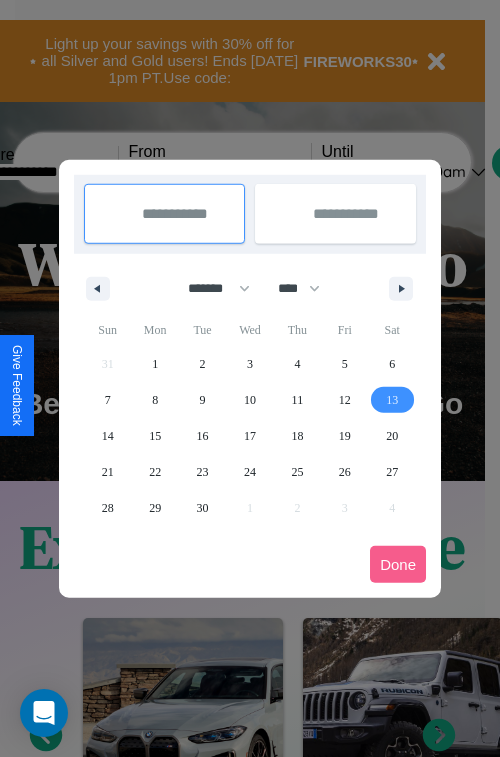 click on "13" at bounding box center [392, 400] 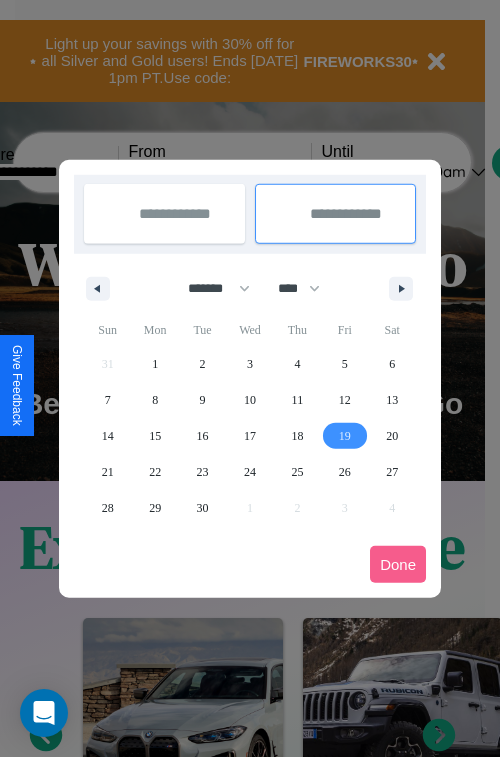 click on "19" at bounding box center (345, 436) 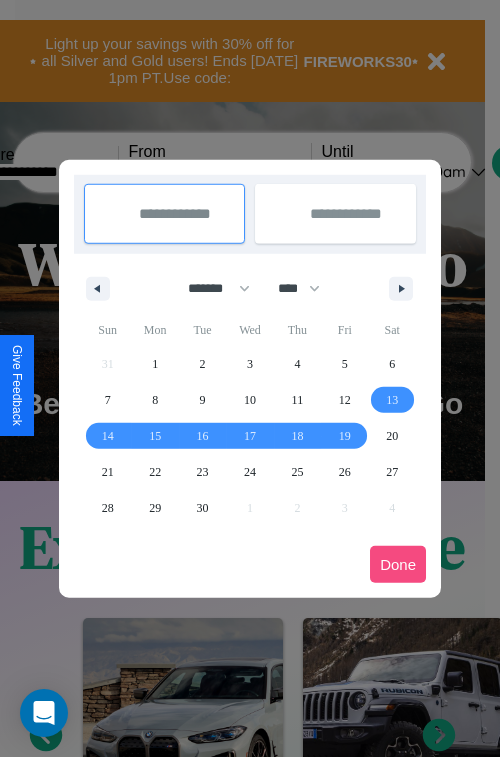 click on "Done" at bounding box center [398, 564] 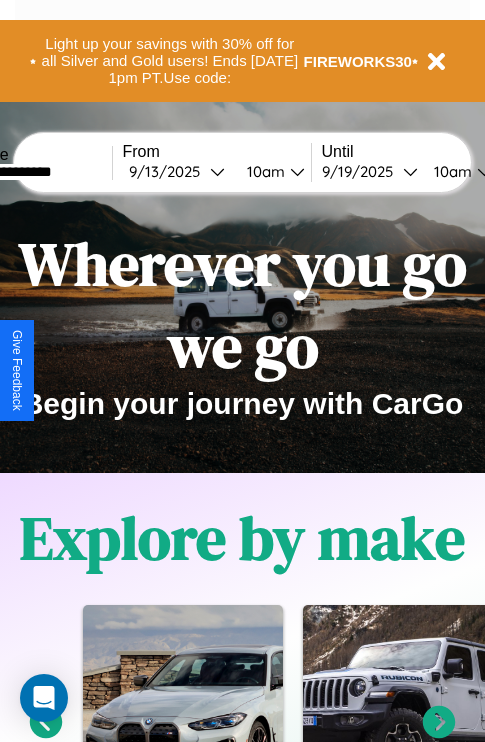 scroll, scrollTop: 0, scrollLeft: 74, axis: horizontal 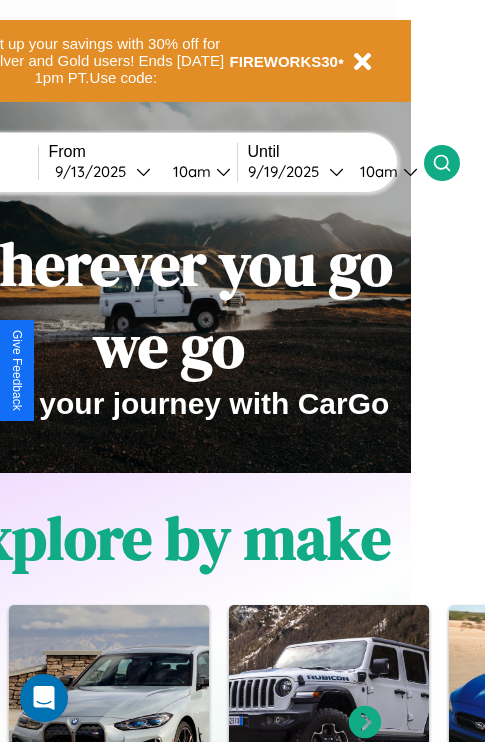 click 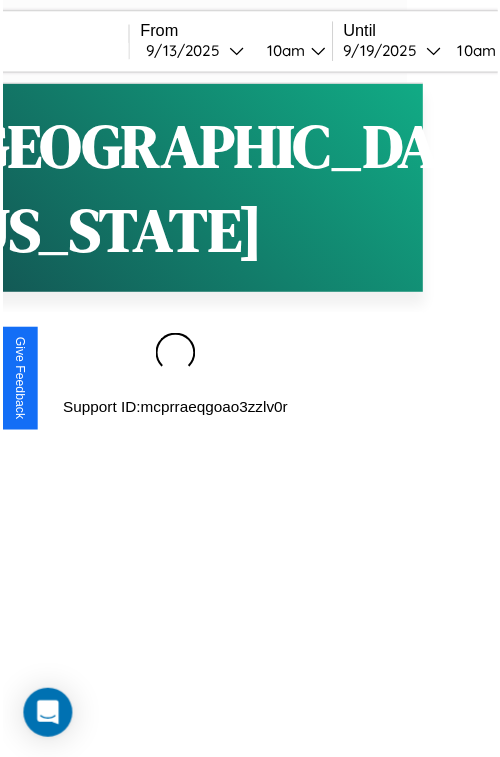 scroll, scrollTop: 0, scrollLeft: 0, axis: both 